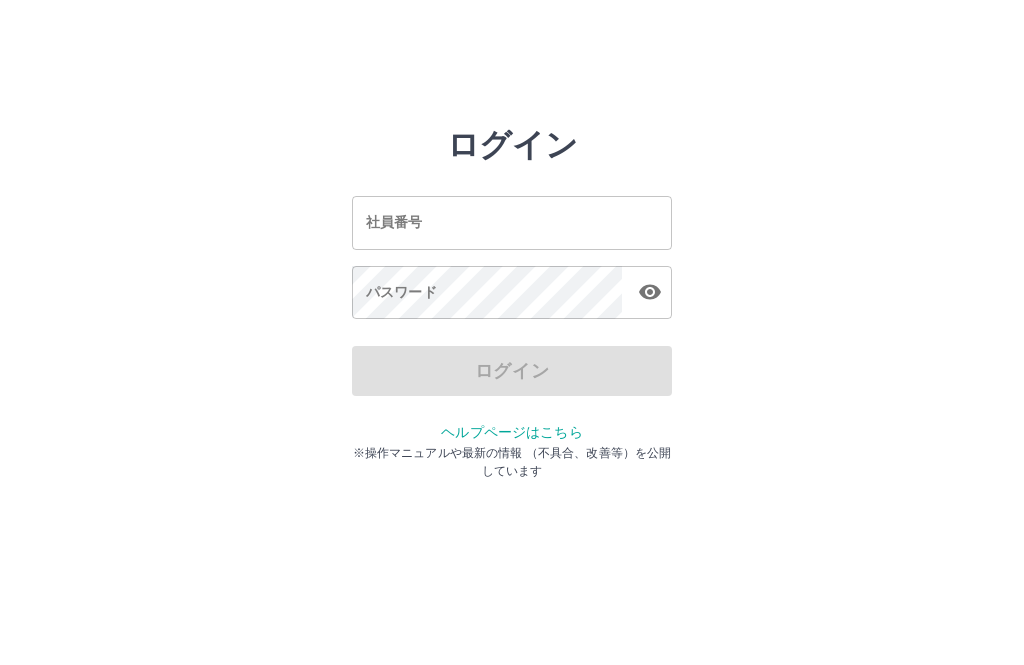scroll, scrollTop: 0, scrollLeft: 0, axis: both 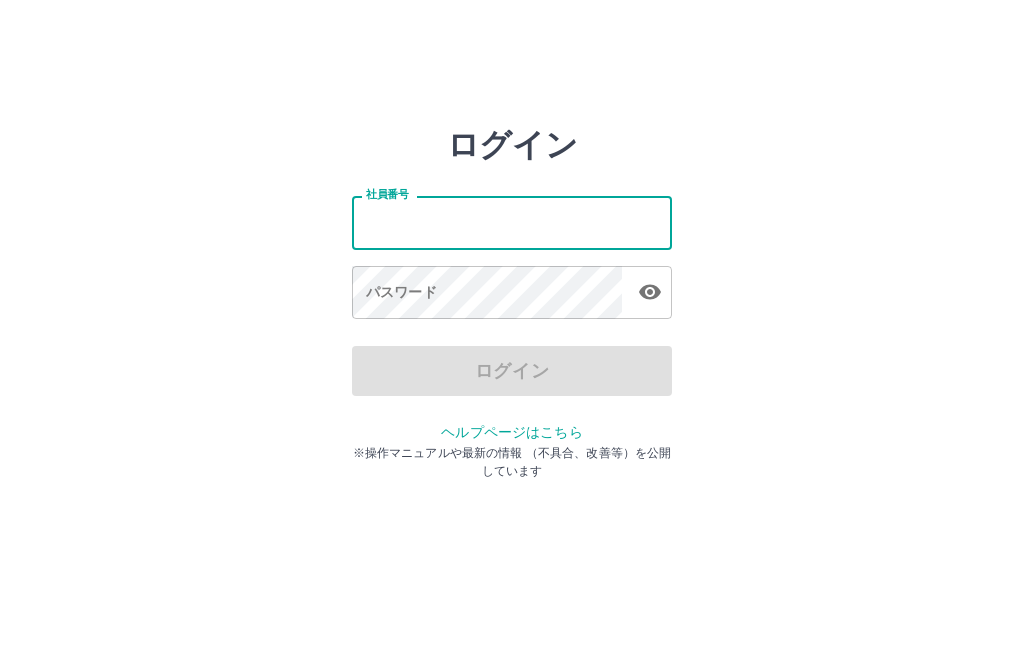 click on "社員番号" at bounding box center [512, 222] 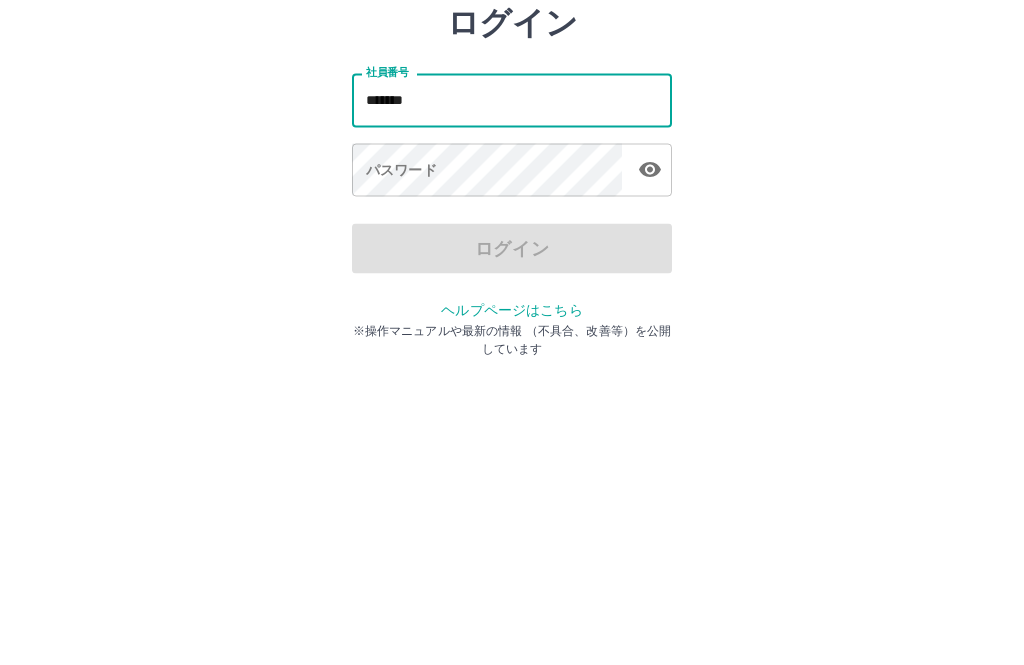 type on "*******" 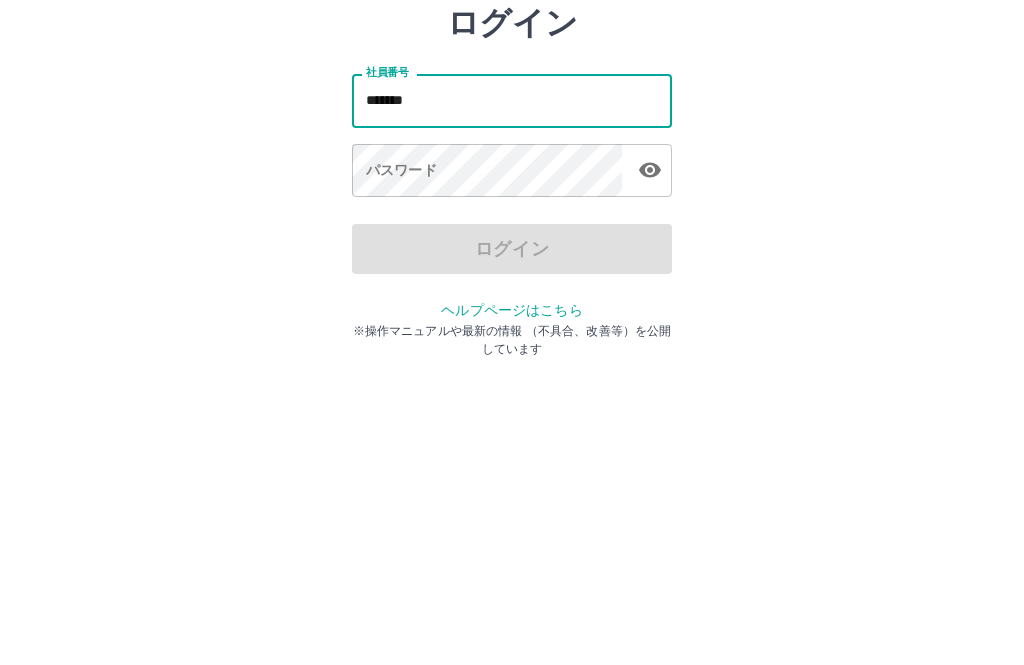 click on "パスワード パスワード" at bounding box center [512, 294] 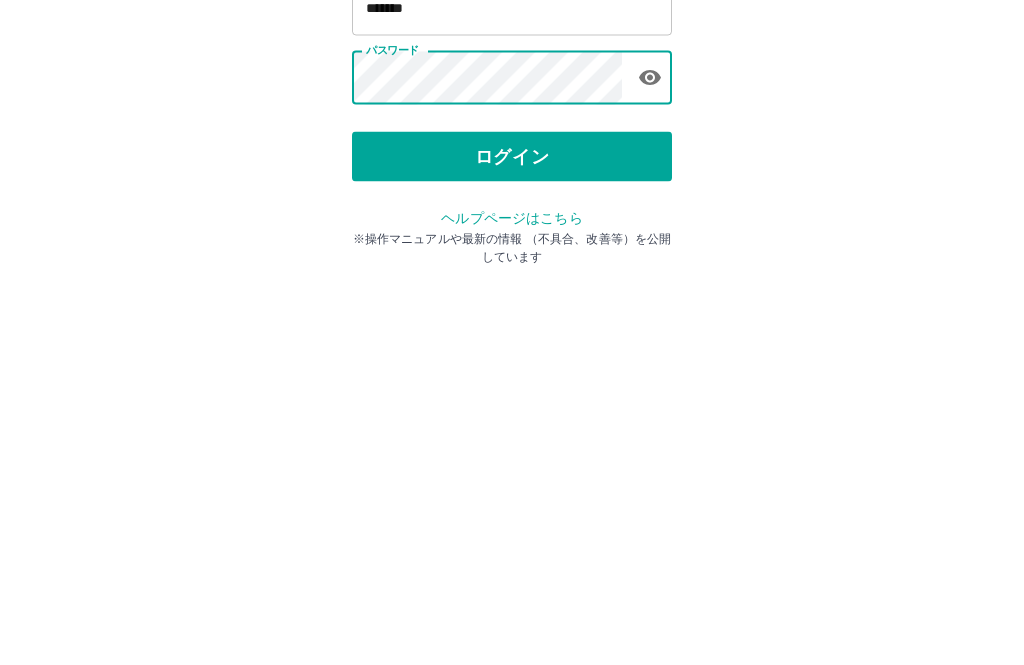 click on "ログイン" at bounding box center (512, 371) 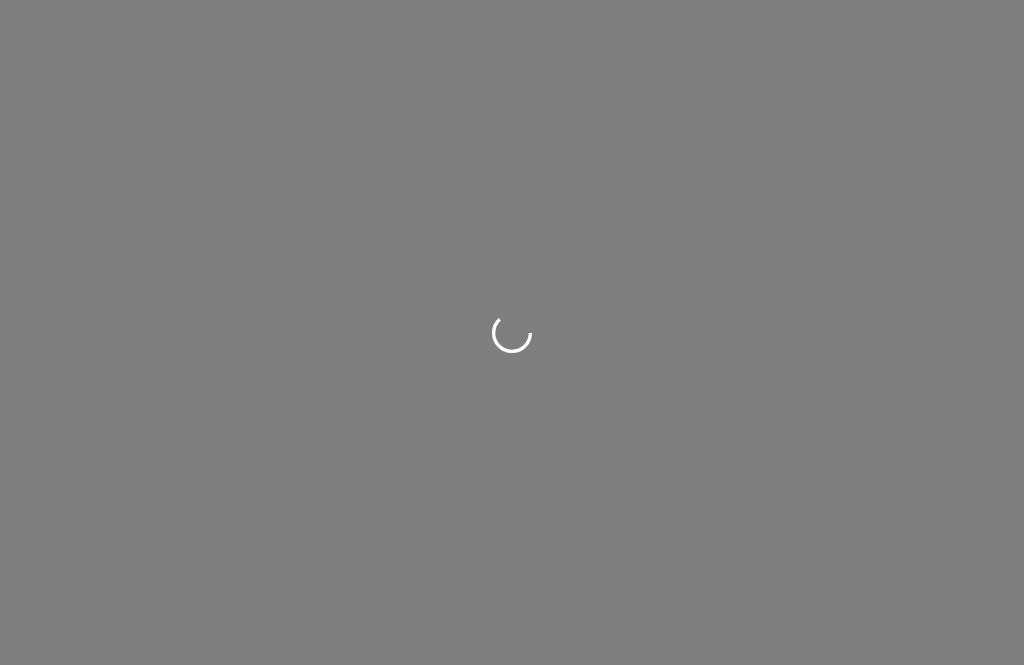 scroll, scrollTop: 0, scrollLeft: 0, axis: both 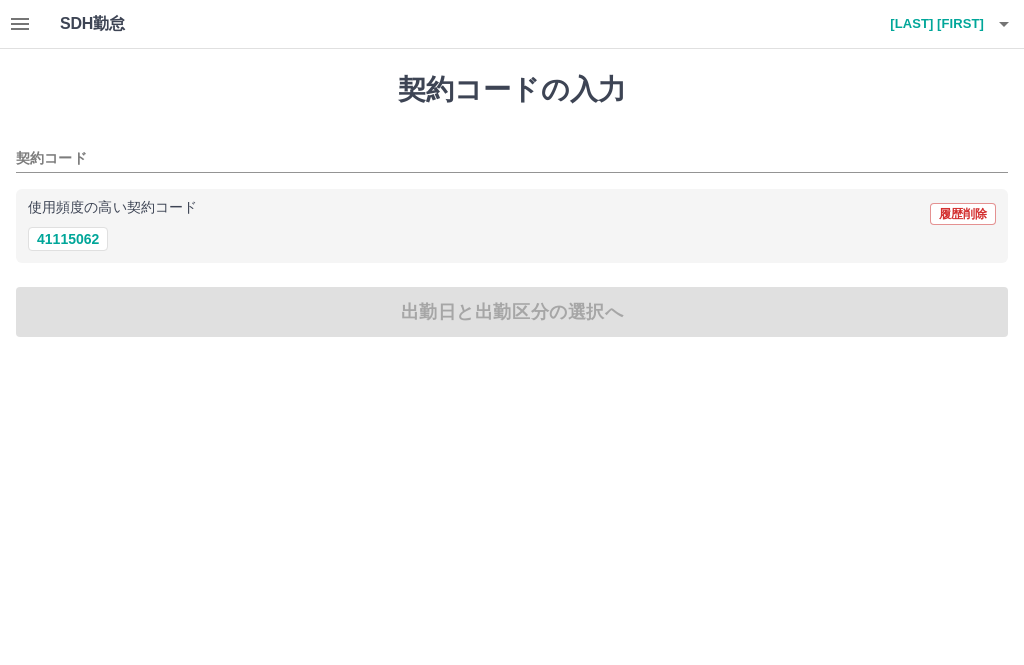 click on "41115062" at bounding box center (68, 239) 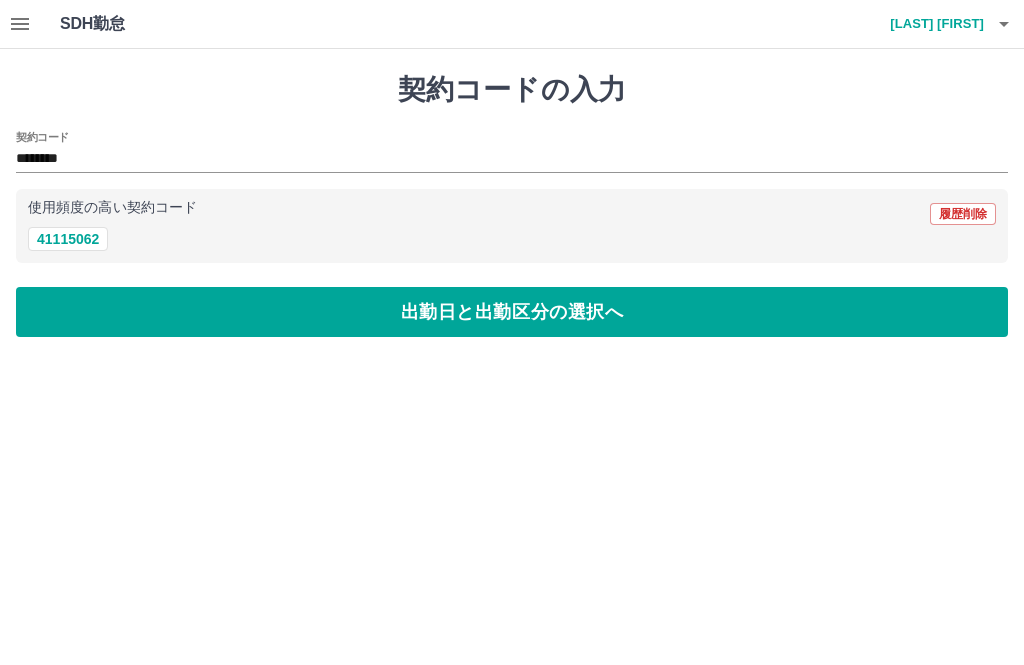 click on "出勤日と出勤区分の選択へ" at bounding box center (512, 312) 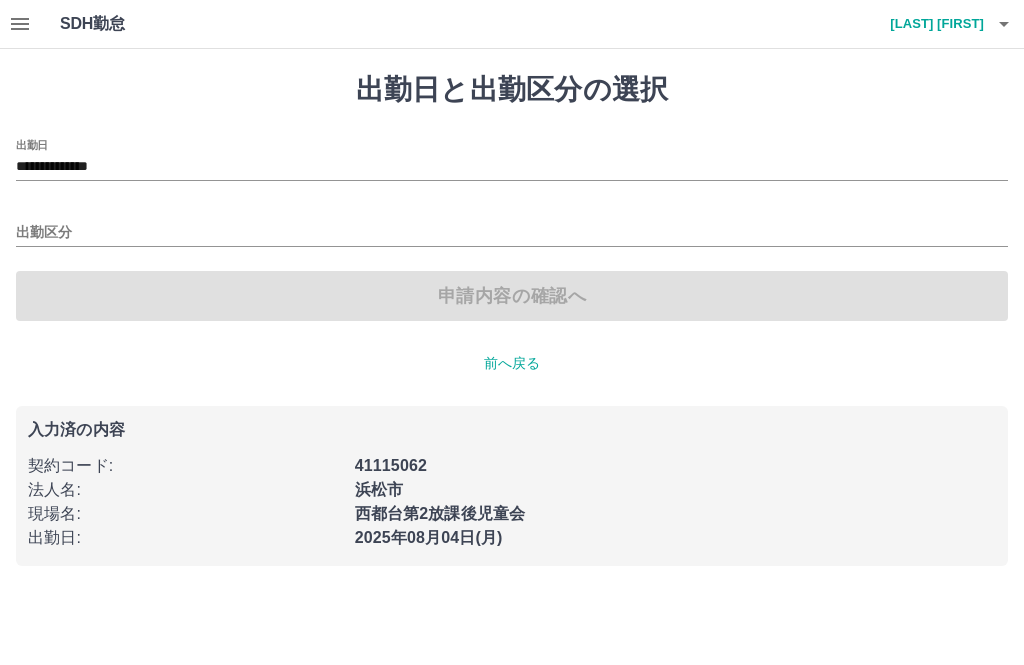 click on "出勤区分" at bounding box center (512, 233) 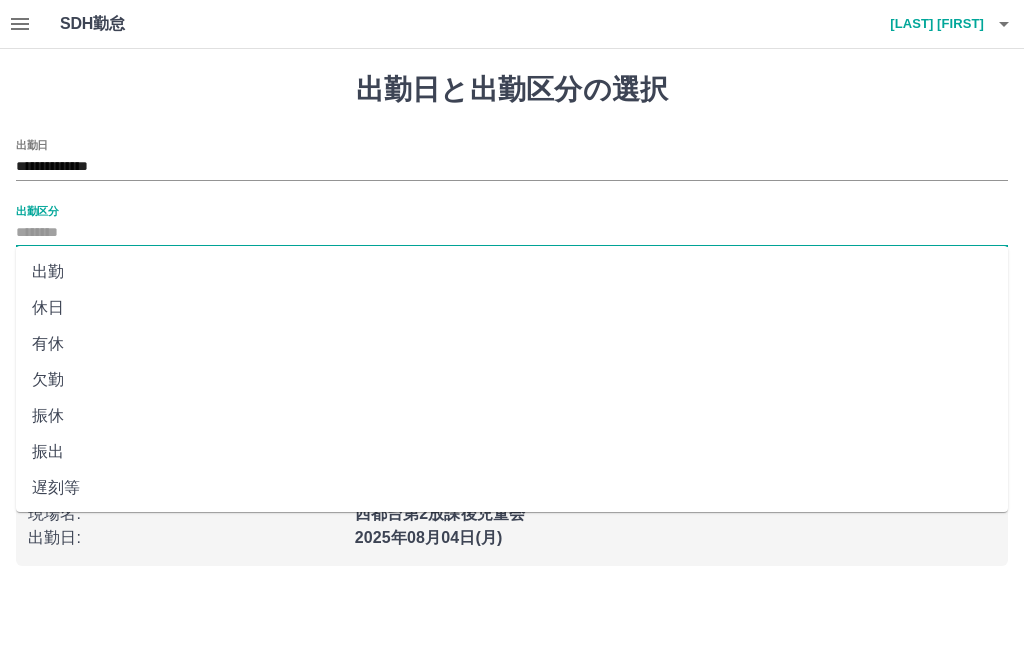 click on "出勤" at bounding box center [512, 272] 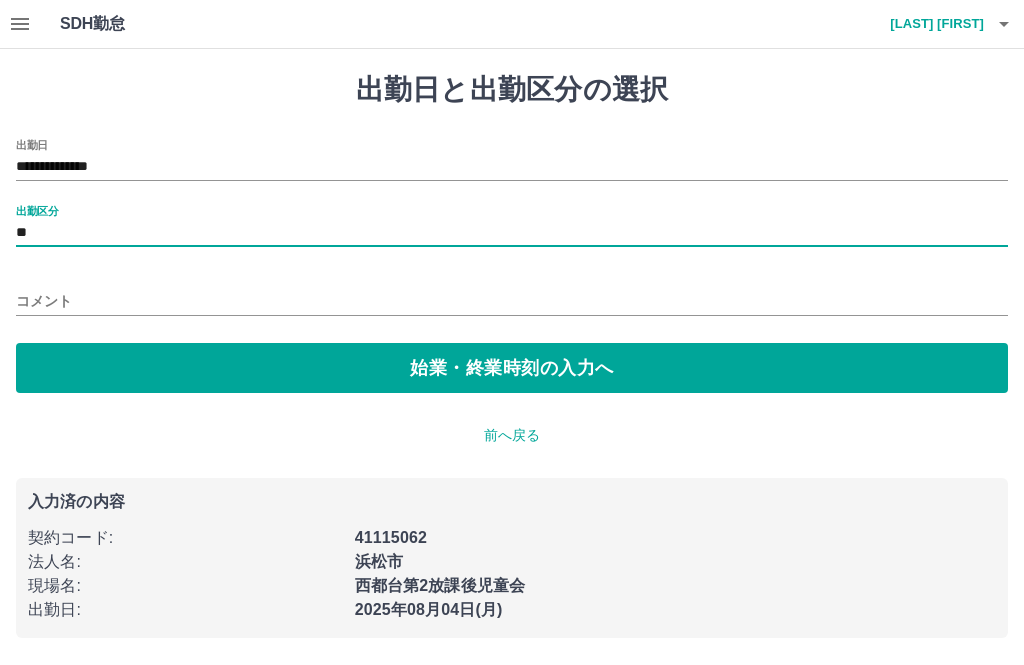 click on "始業・終業時刻の入力へ" at bounding box center [512, 368] 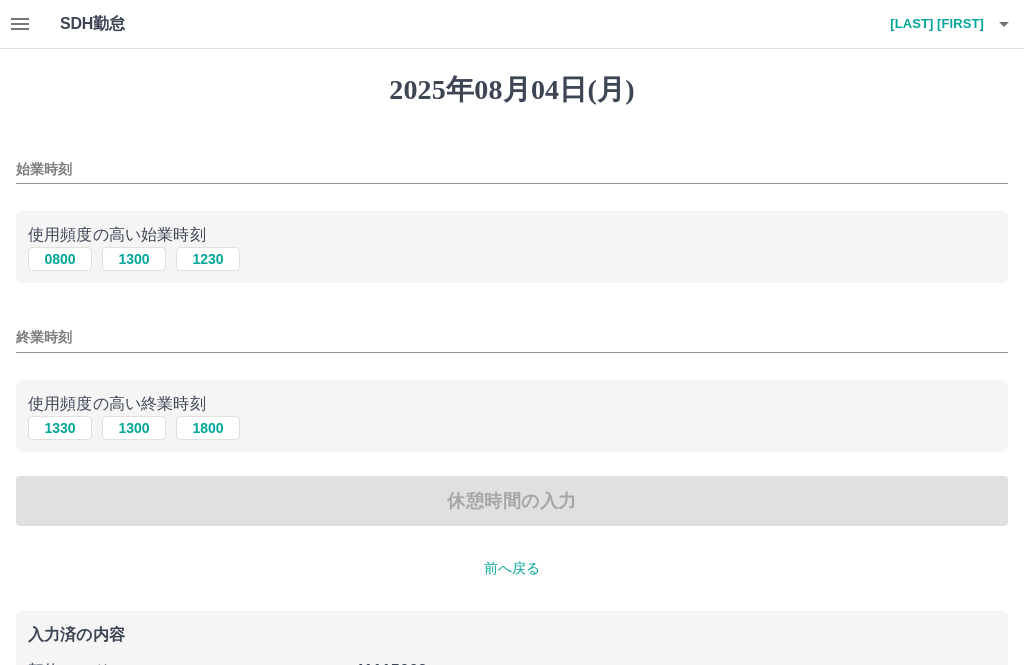 click on "1300" at bounding box center [134, 259] 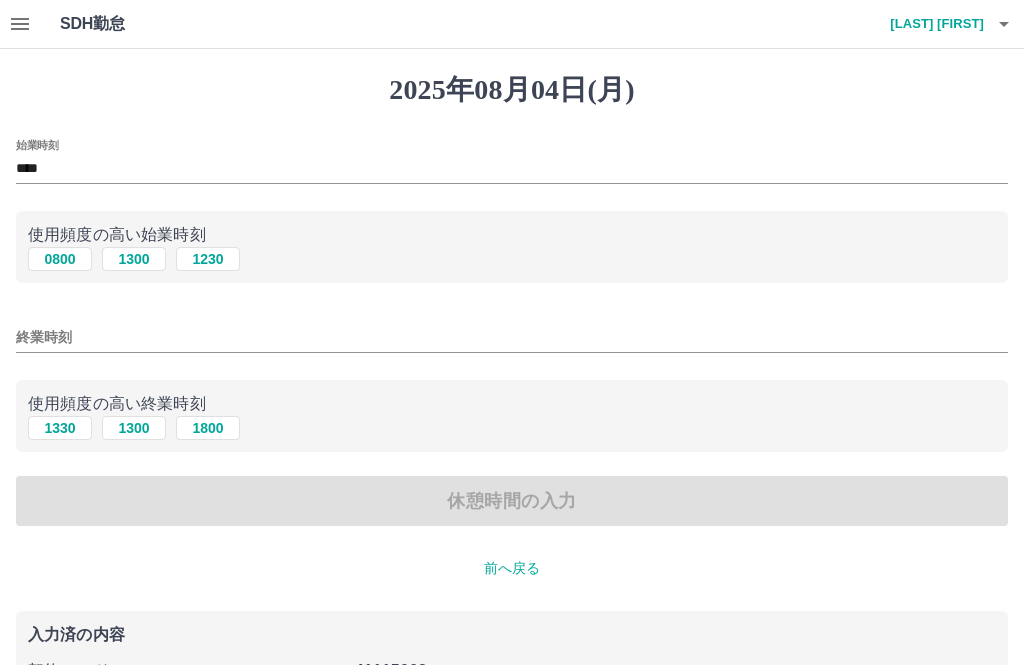 click on "終業時刻" at bounding box center [512, 337] 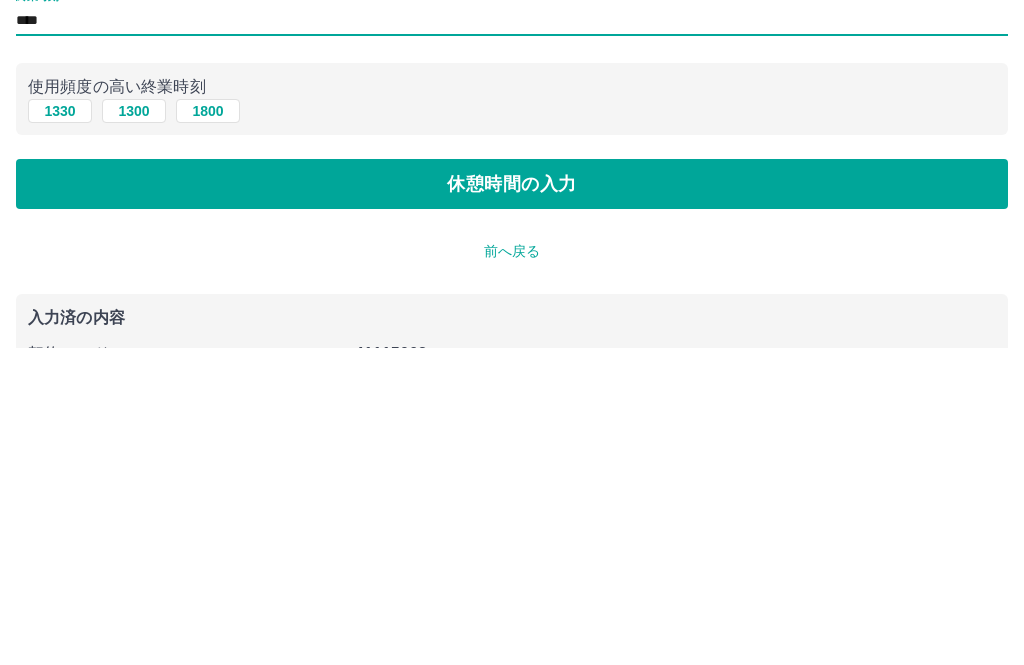 type on "****" 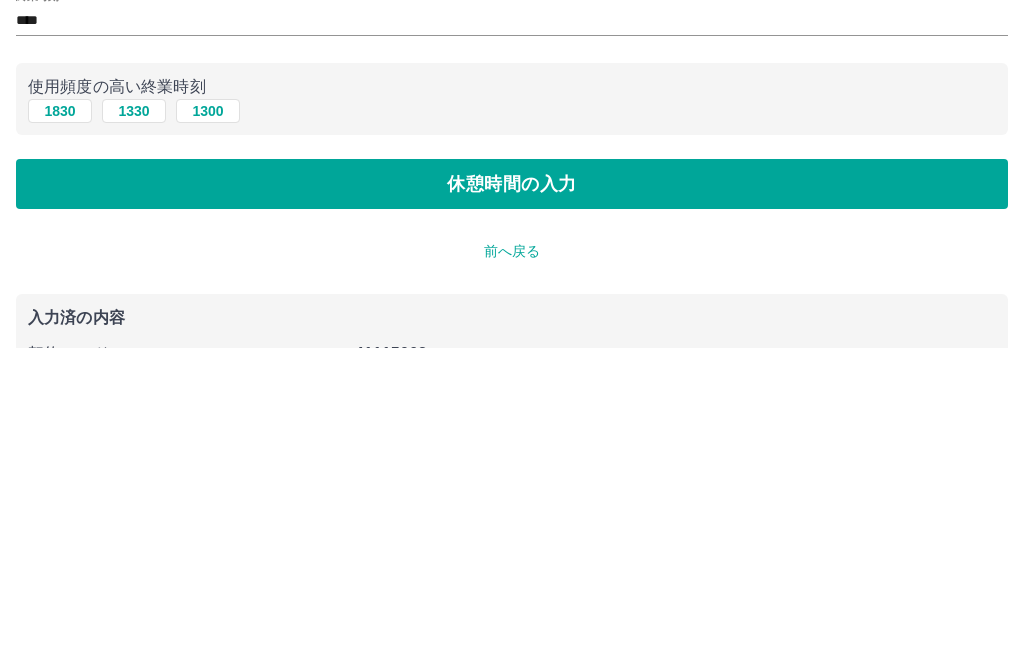 scroll, scrollTop: 156, scrollLeft: 0, axis: vertical 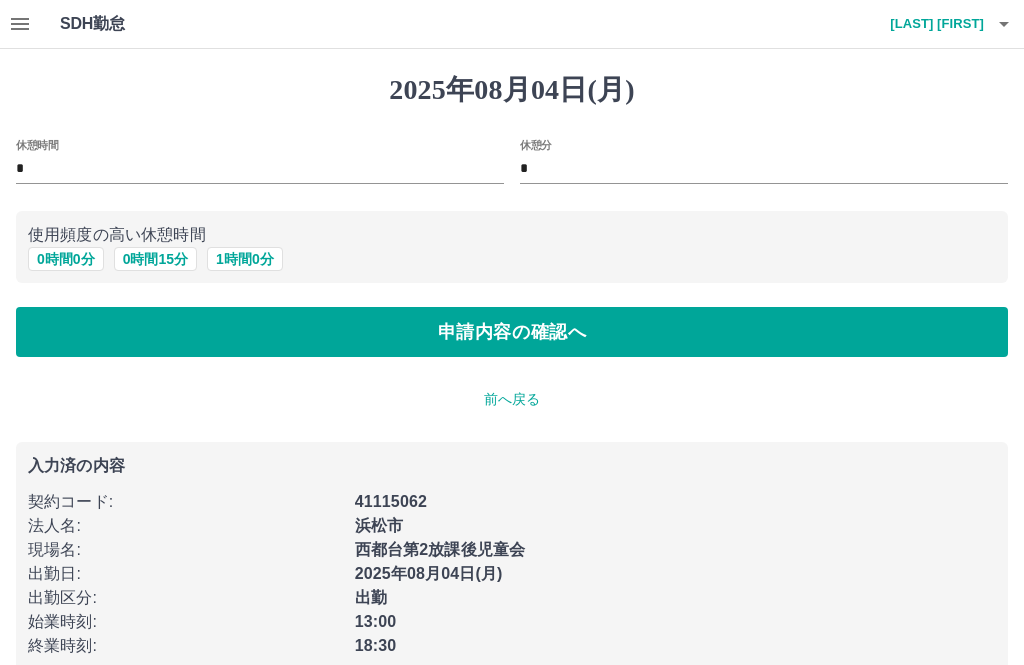 click on "申請内容の確認へ" at bounding box center (512, 332) 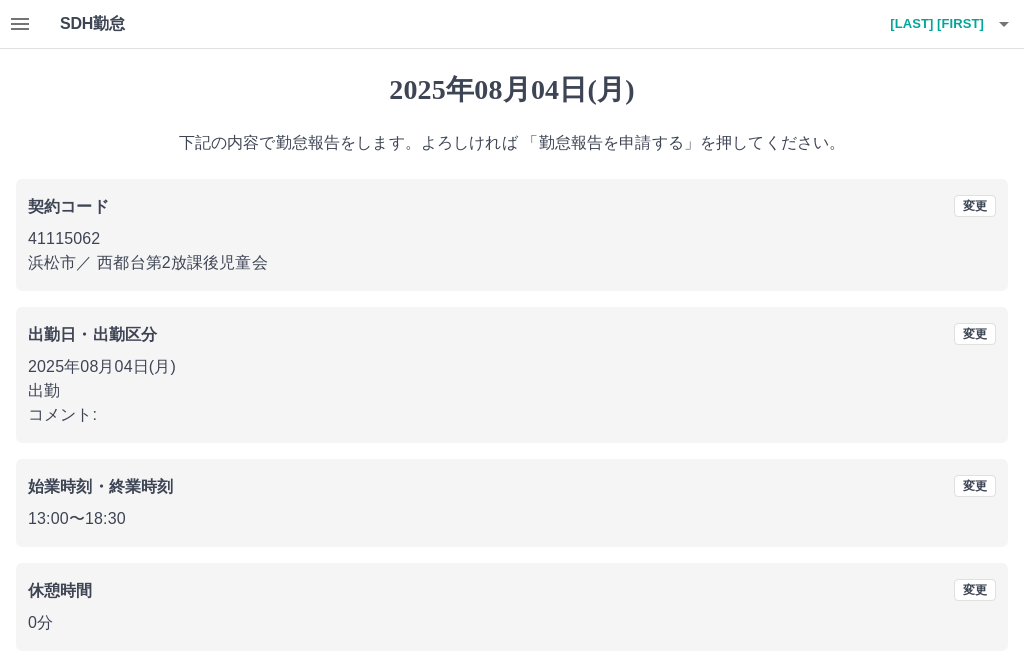 click on "コメント:" at bounding box center [512, 415] 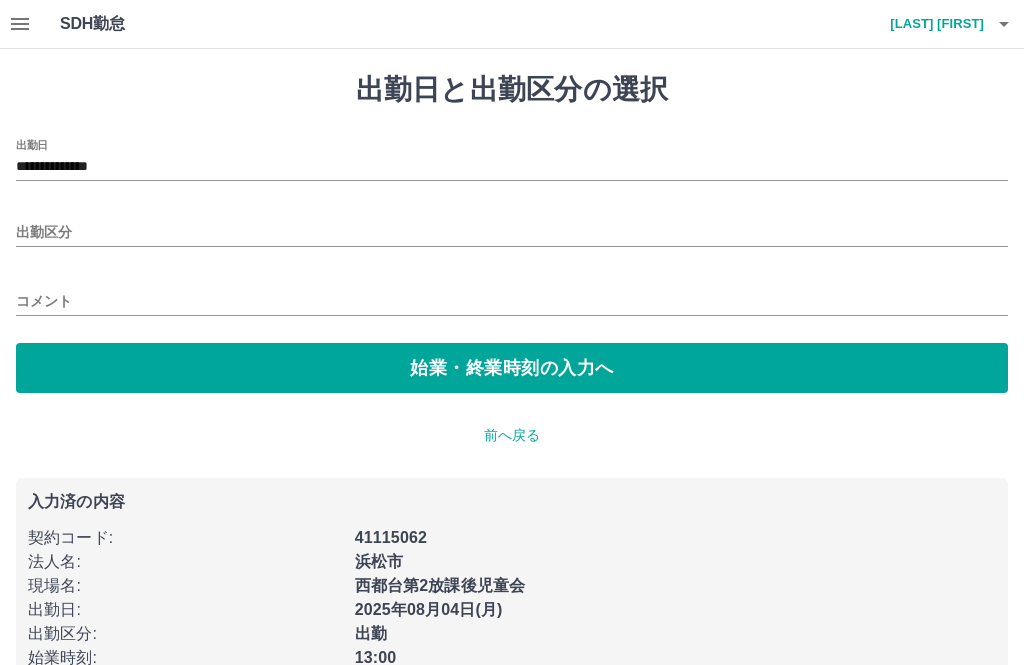 type on "**" 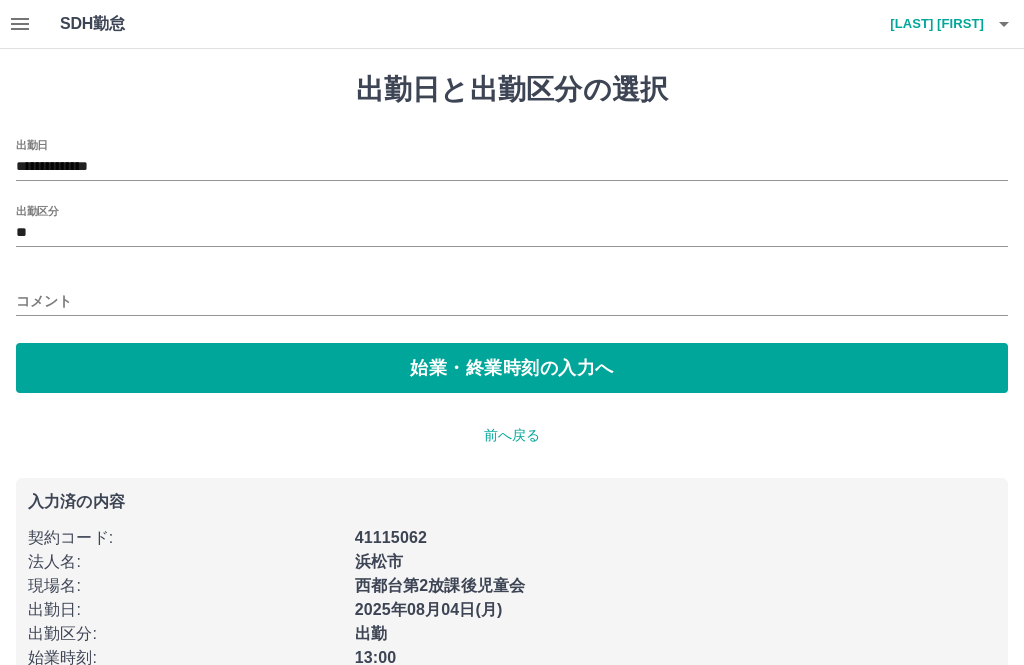 click on "コメント" at bounding box center [512, 301] 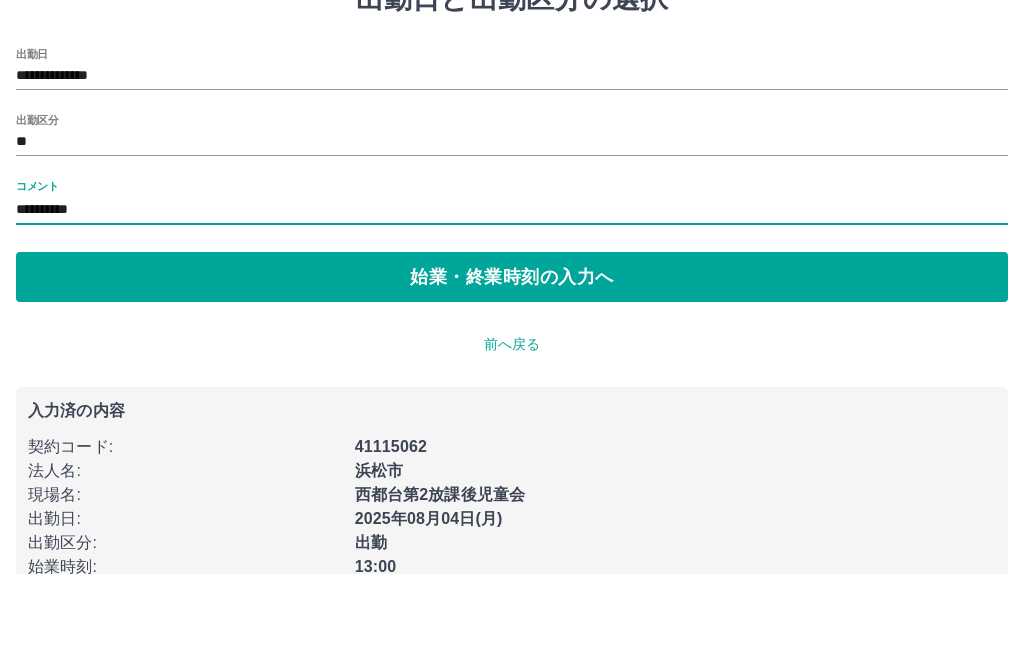 type on "**********" 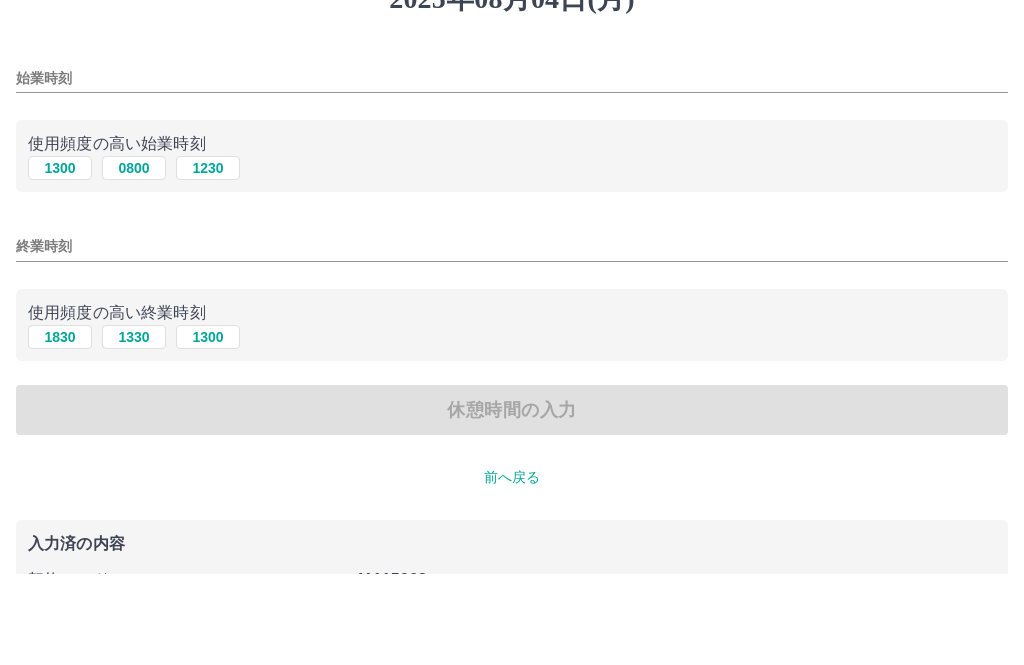 type on "****" 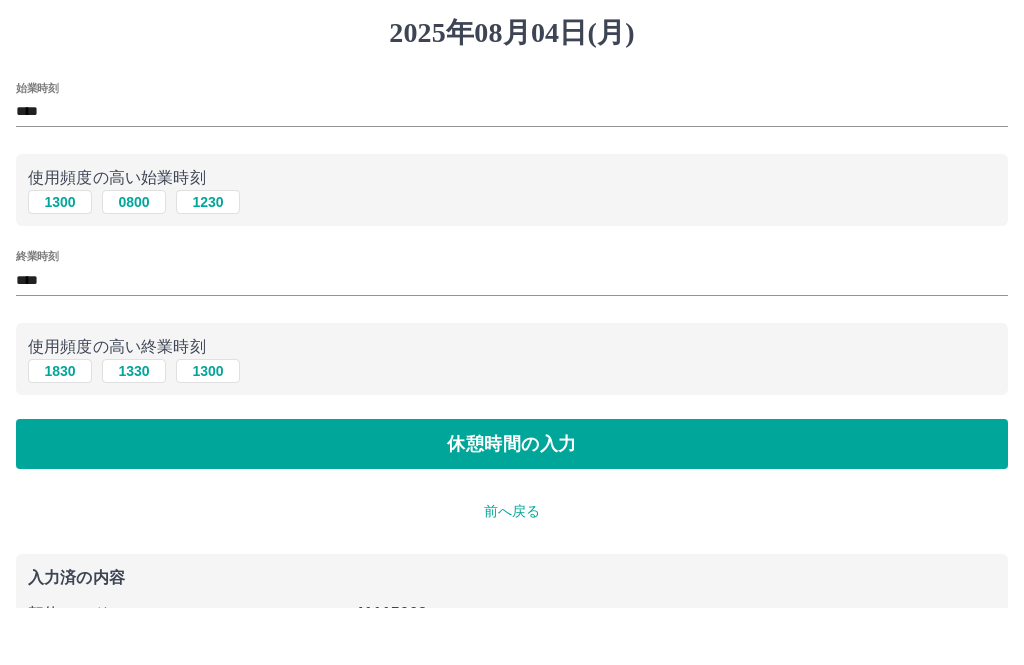 scroll, scrollTop: 57, scrollLeft: 0, axis: vertical 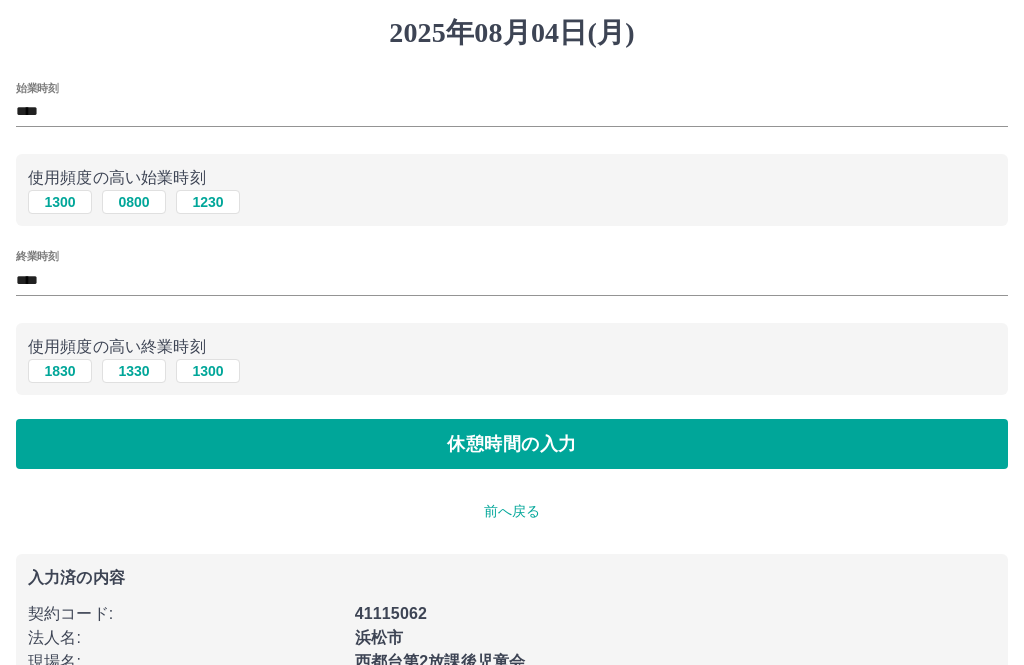 click on "休憩時間の入力" at bounding box center [512, 444] 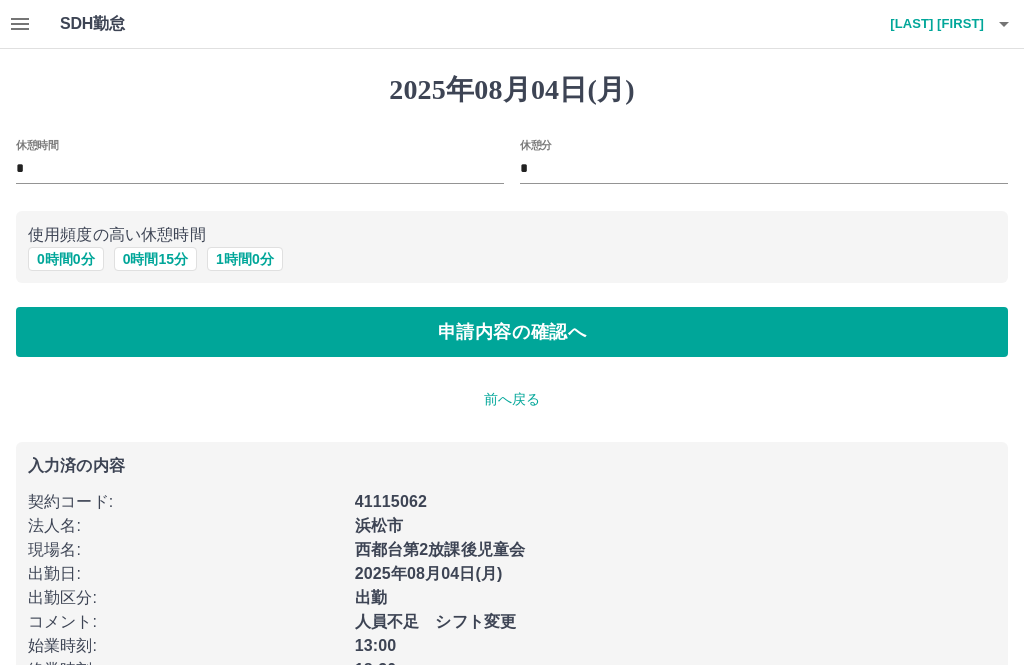 click on "0 時間 0 分" at bounding box center (66, 259) 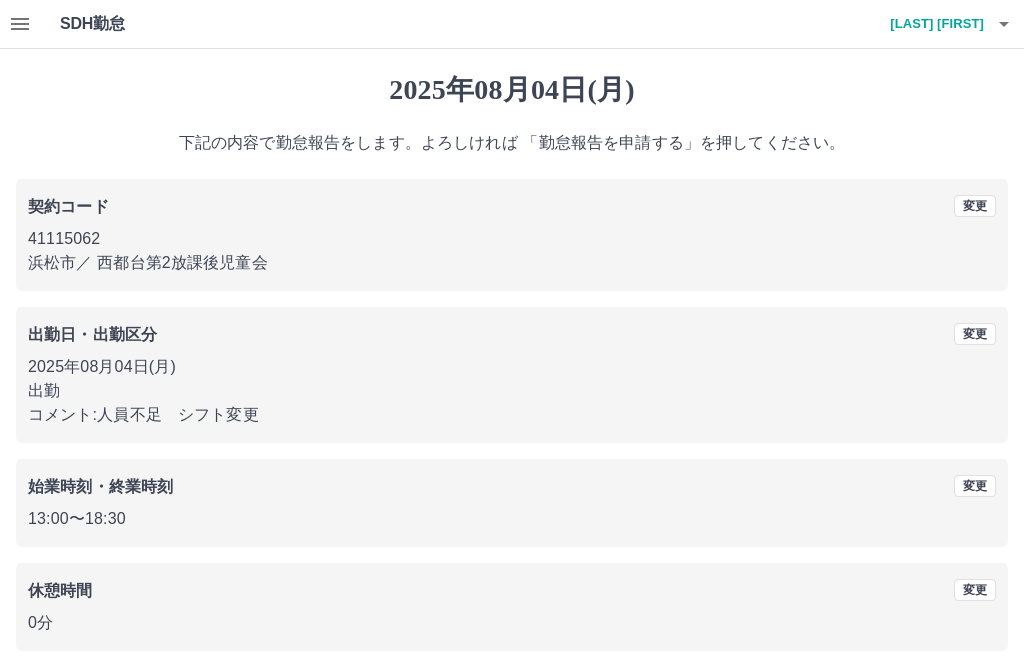 scroll, scrollTop: 83, scrollLeft: 0, axis: vertical 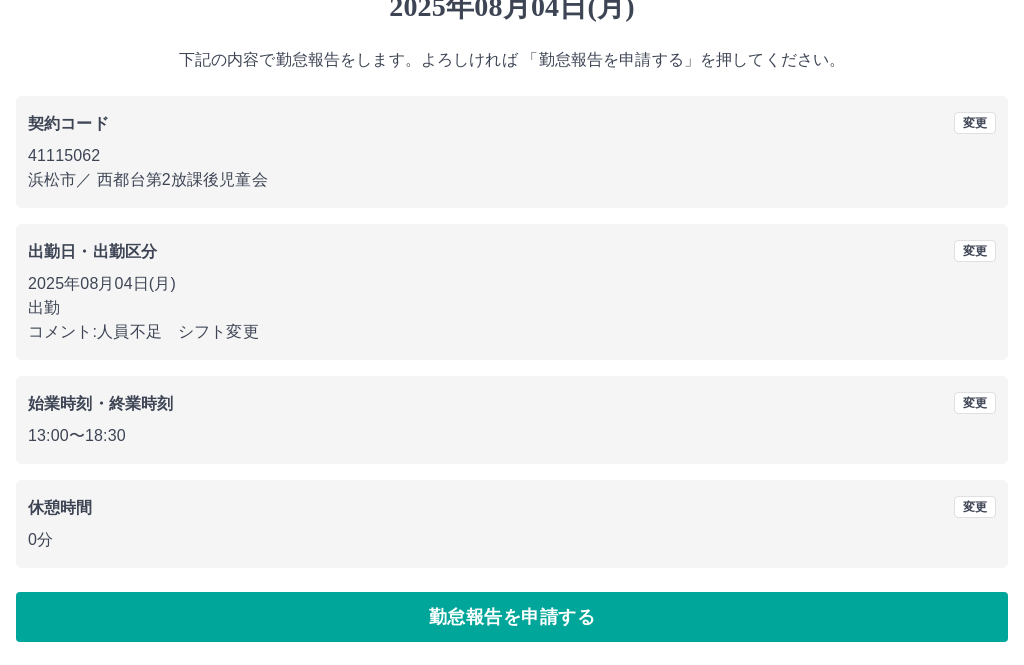 click on "勤怠報告を申請する" at bounding box center (512, 617) 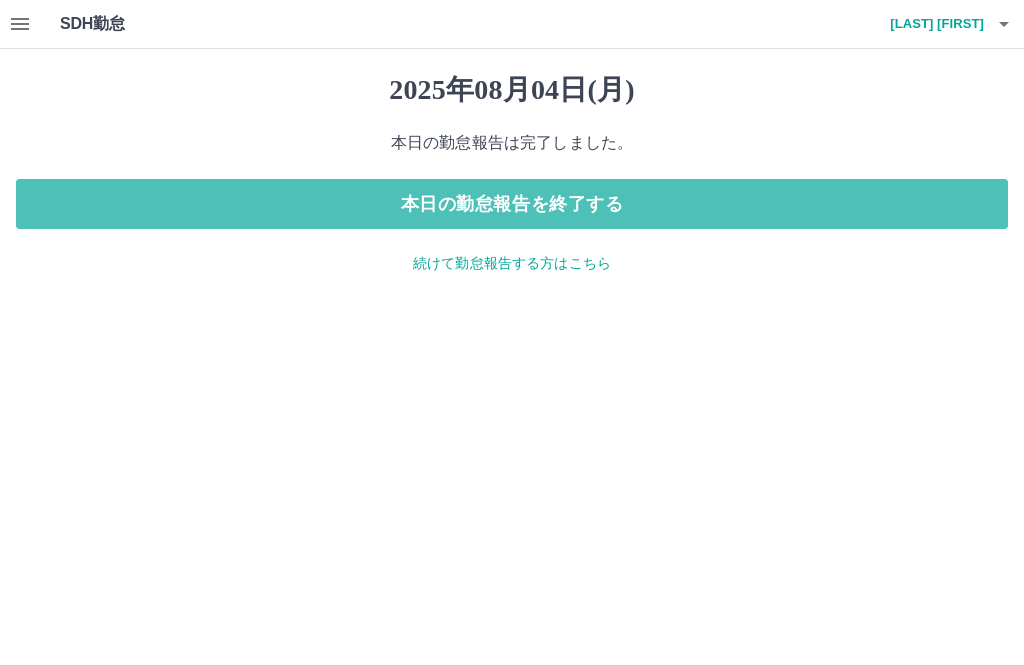 click on "本日の勤怠報告を終了する" at bounding box center (512, 204) 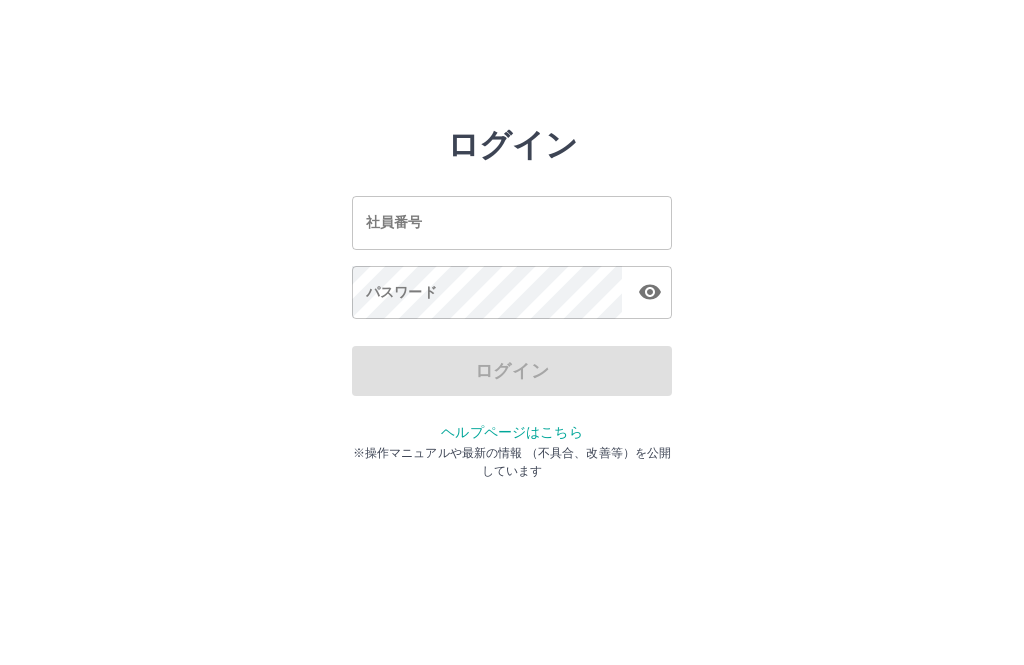 scroll, scrollTop: 0, scrollLeft: 0, axis: both 